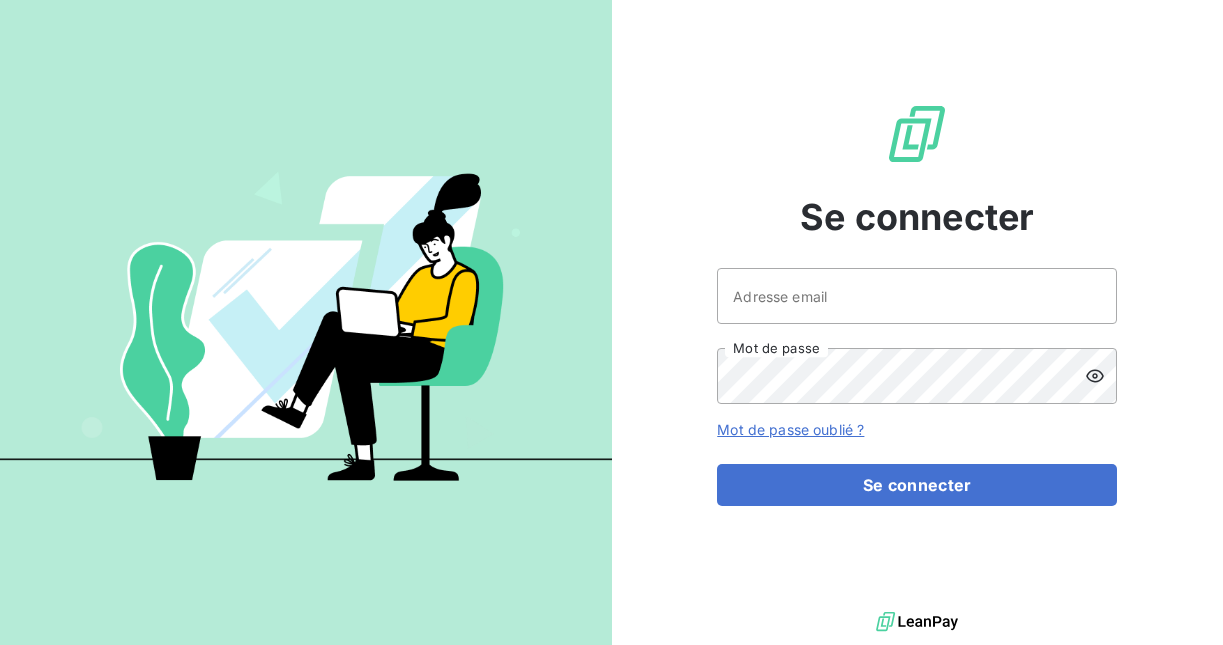 scroll, scrollTop: 0, scrollLeft: 0, axis: both 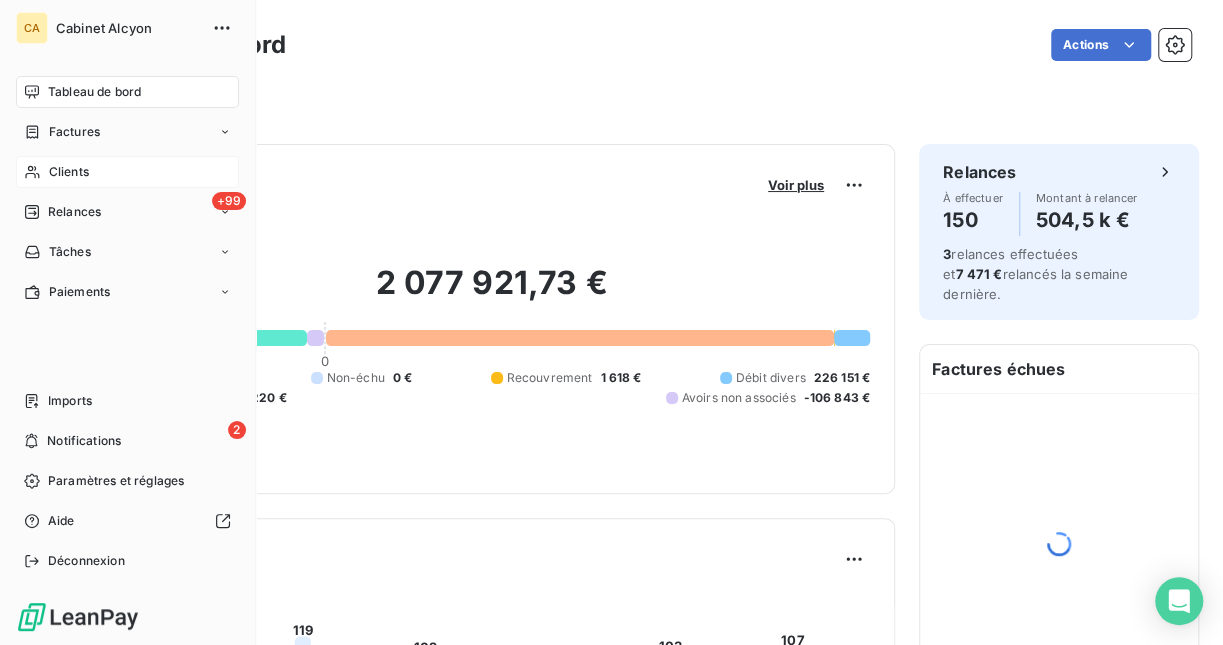click on "Clients" at bounding box center [69, 172] 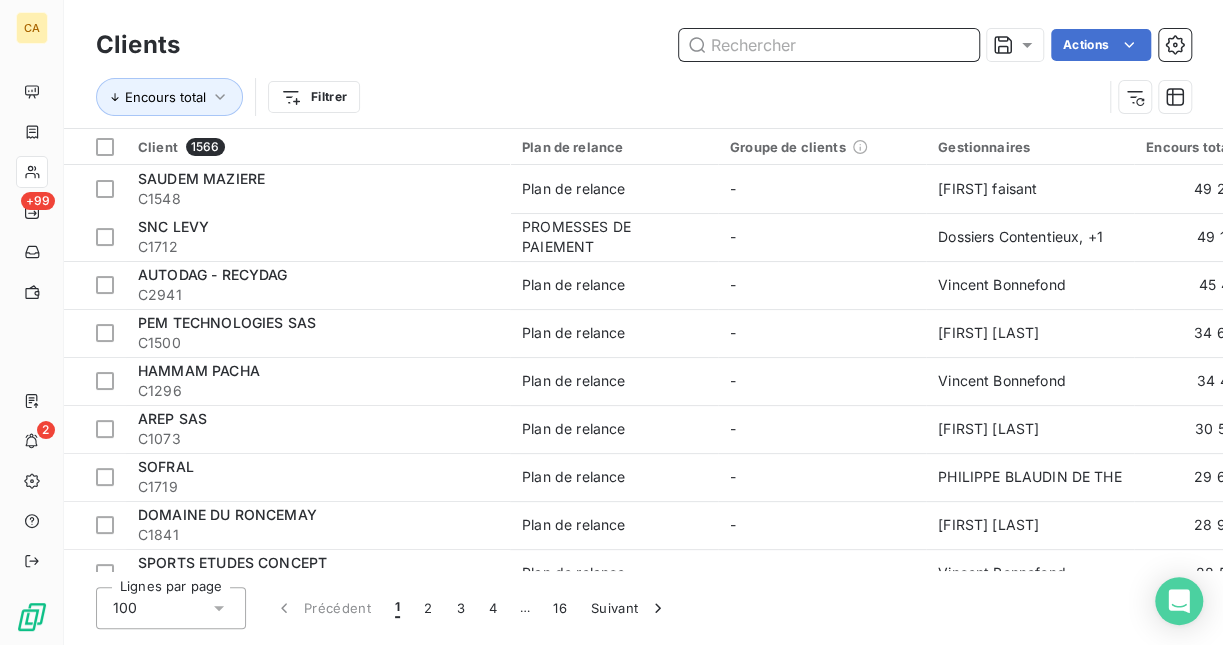 click at bounding box center [829, 45] 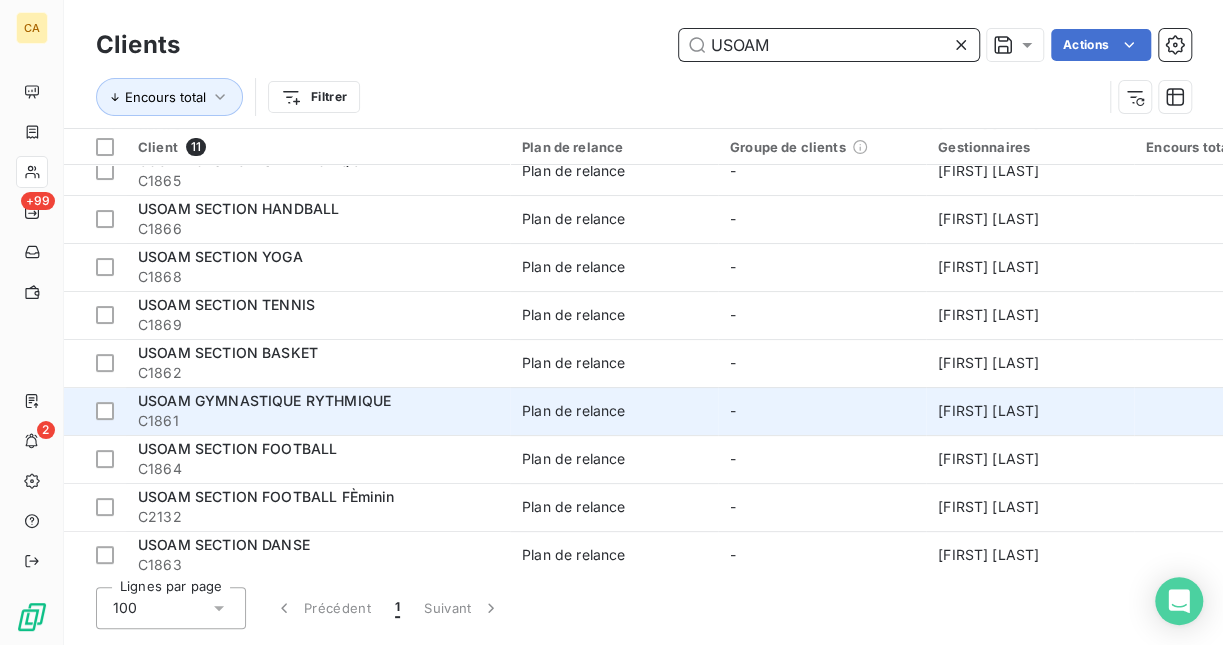 scroll, scrollTop: 130, scrollLeft: 0, axis: vertical 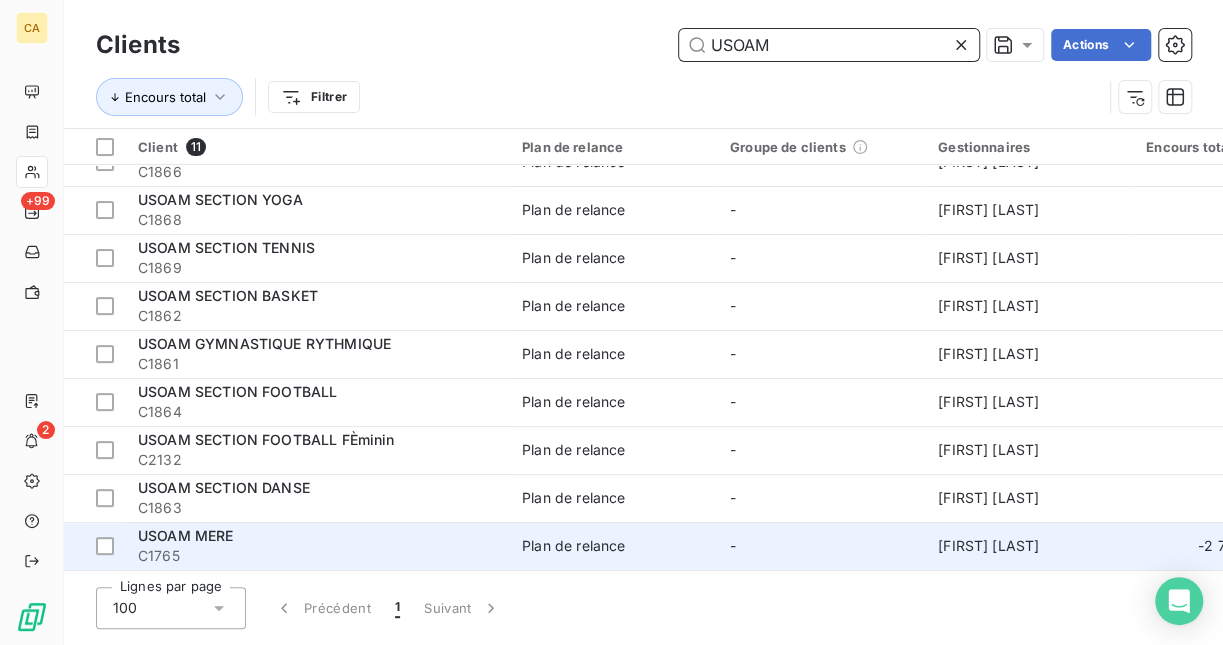 type on "USOAM" 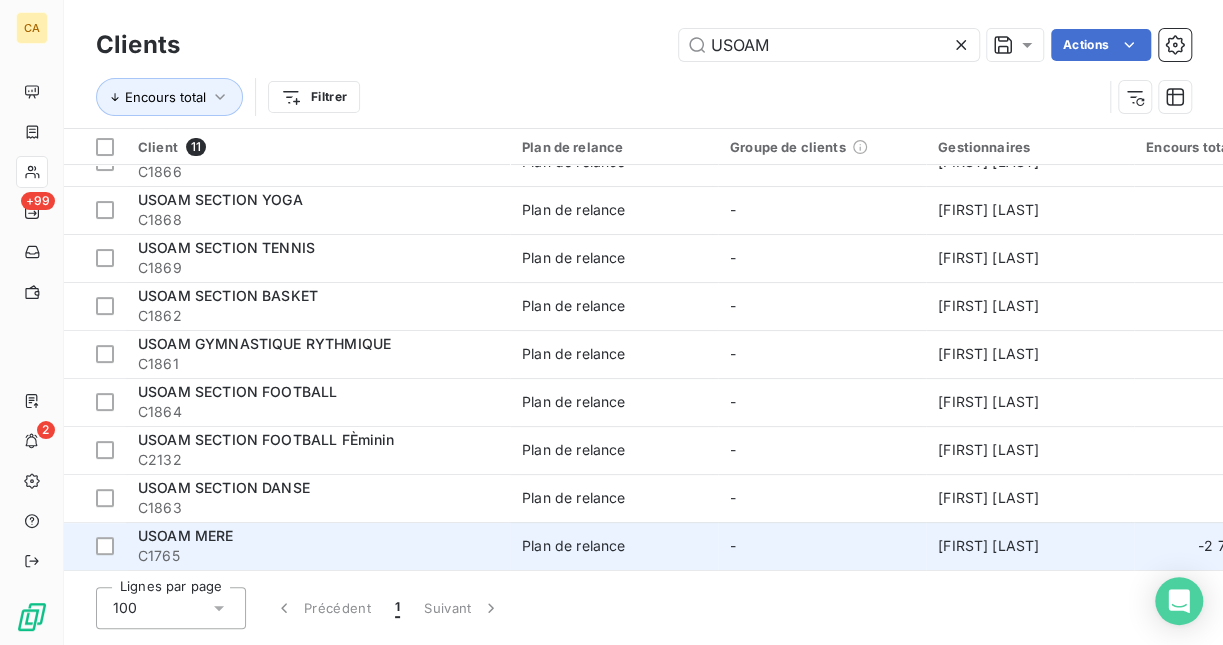 click on "USOAM MERE" at bounding box center (318, 536) 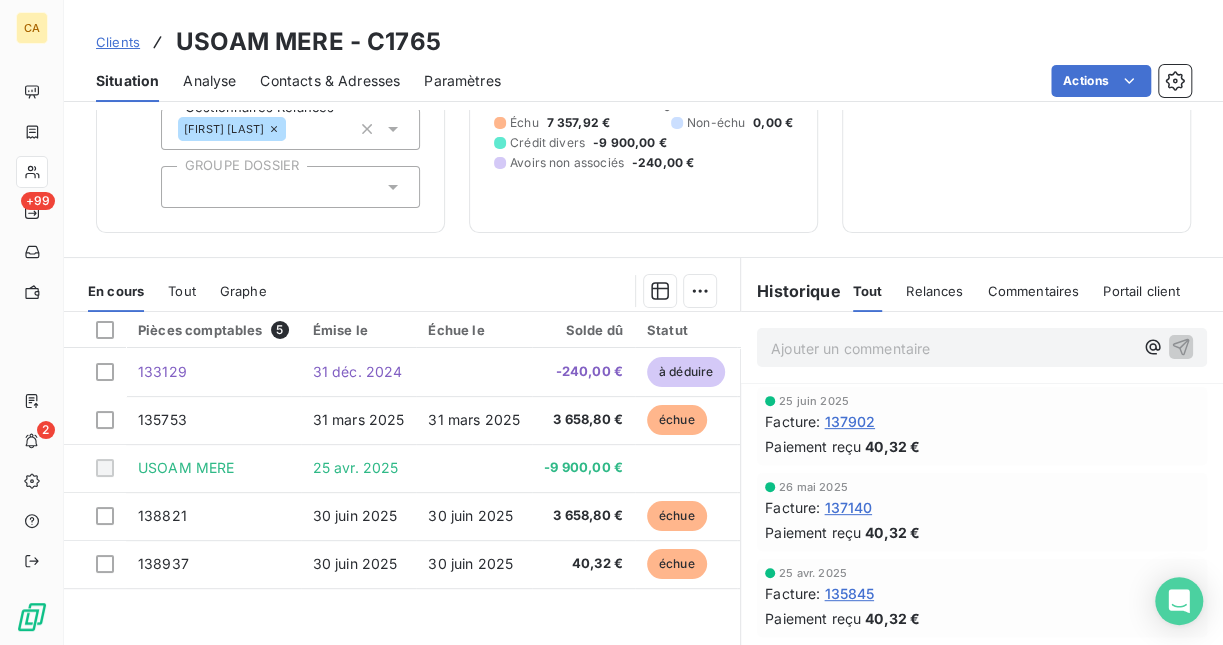 scroll, scrollTop: 266, scrollLeft: 0, axis: vertical 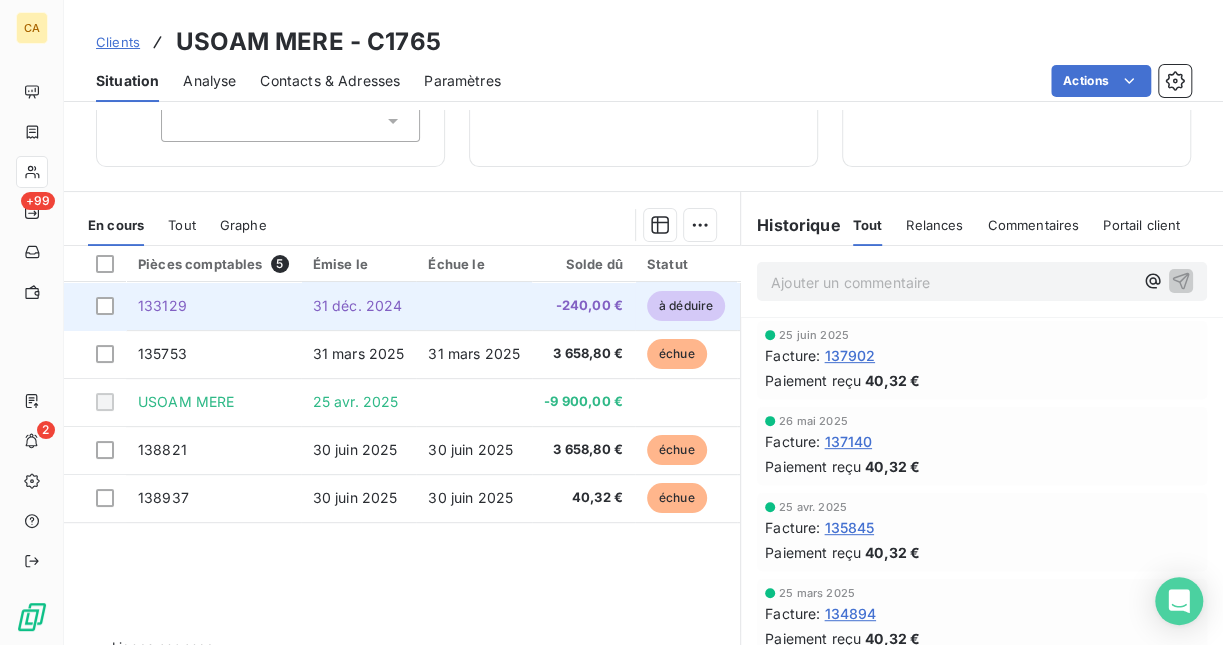 click on "31 déc. 2024" at bounding box center [358, 305] 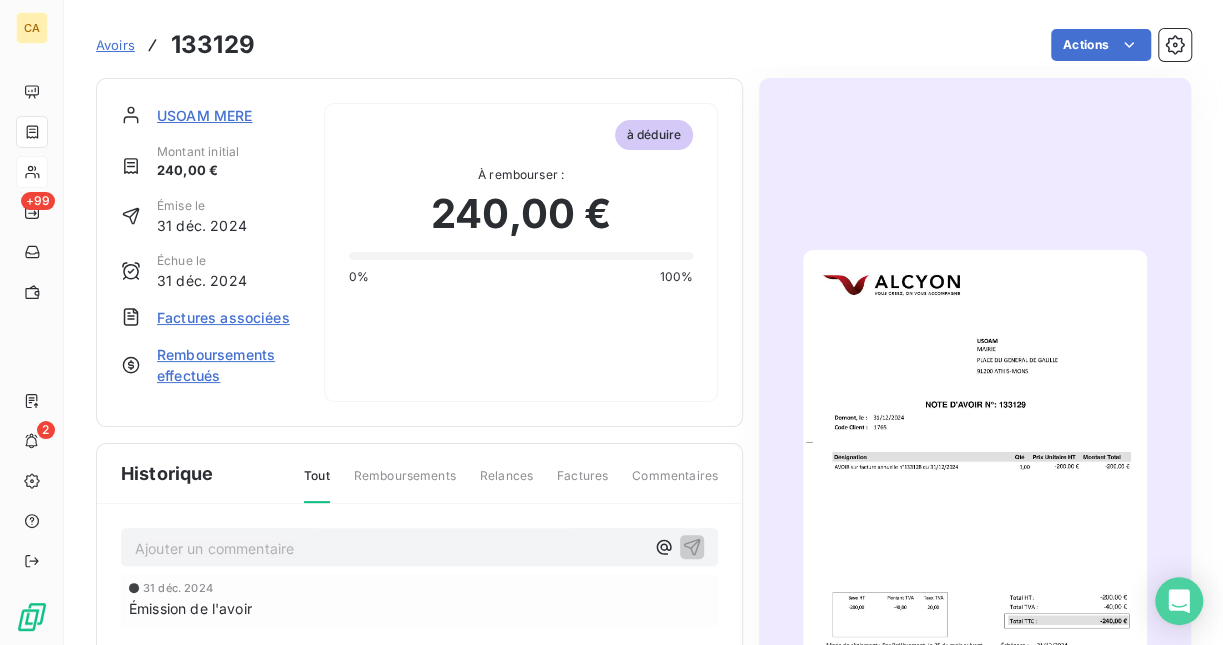 click on "Avoirs" at bounding box center (115, 45) 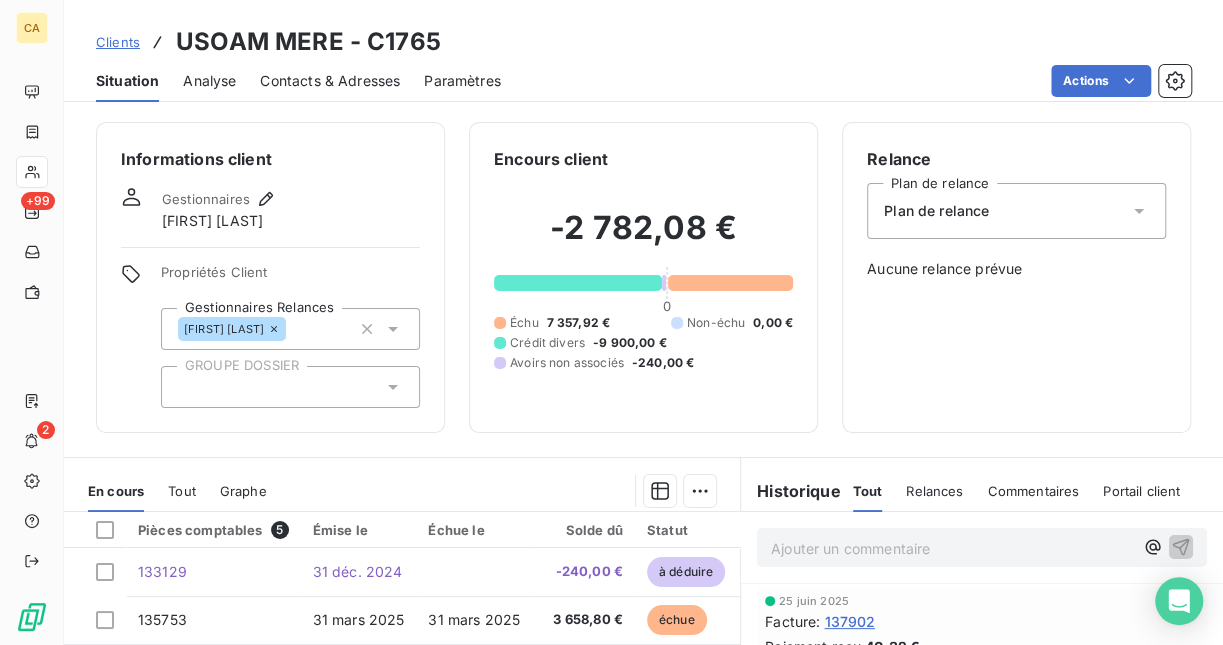 scroll, scrollTop: 200, scrollLeft: 0, axis: vertical 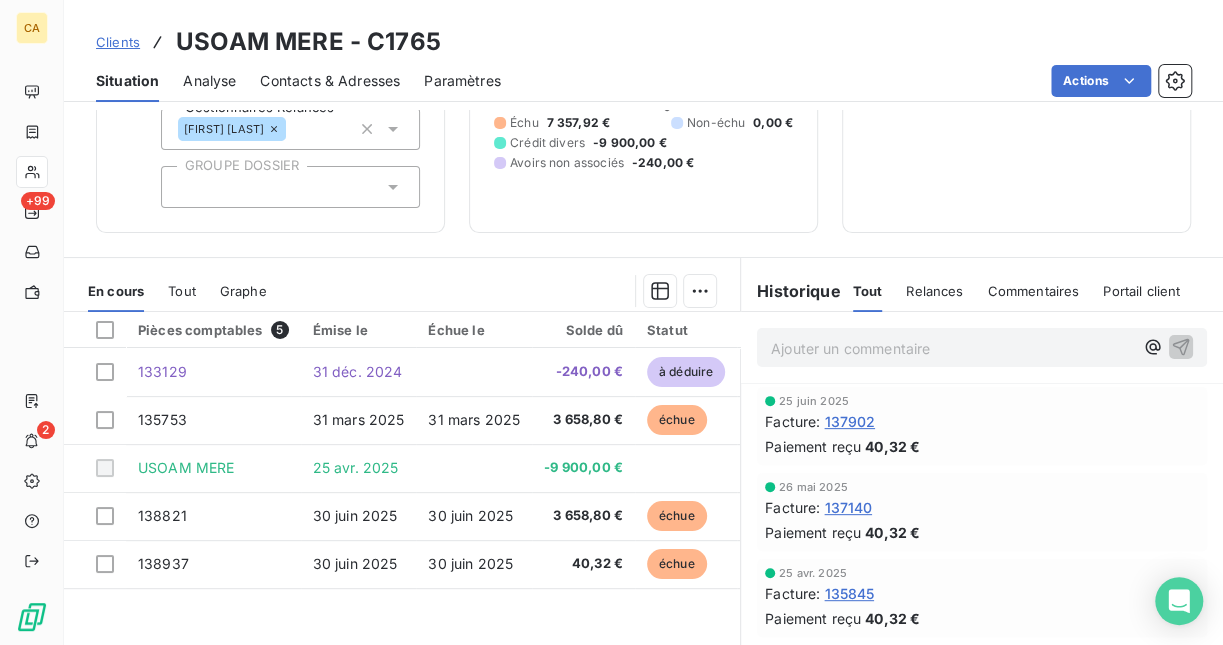 click on "Tout" at bounding box center (182, 291) 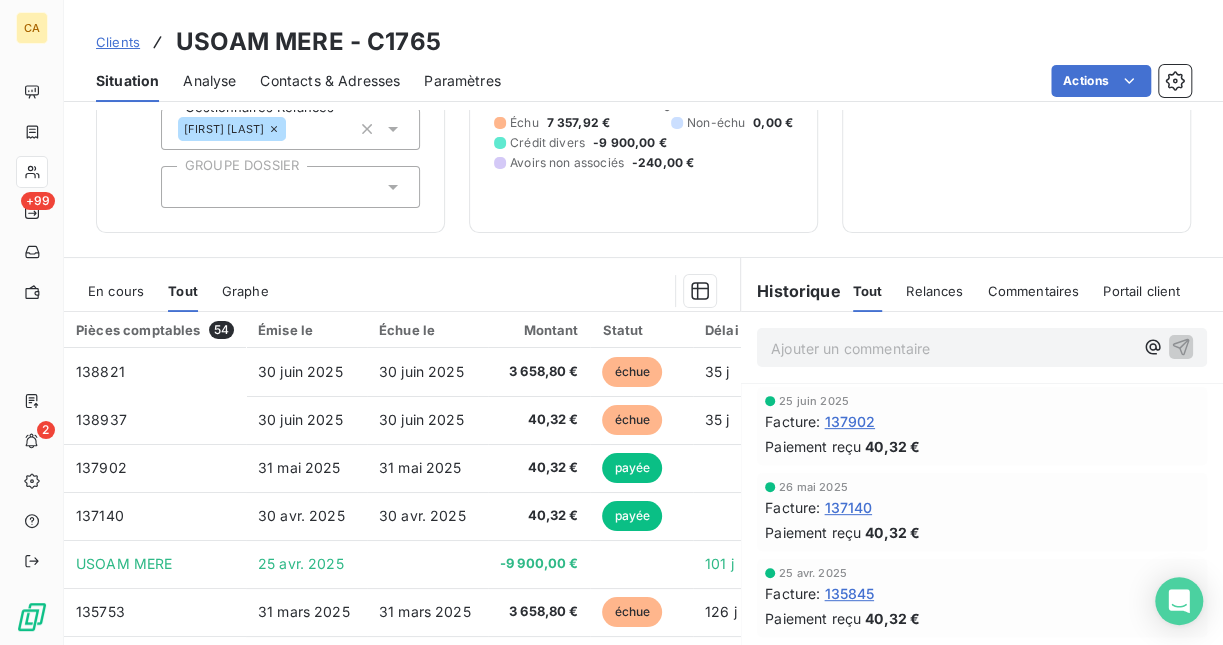 scroll, scrollTop: 266, scrollLeft: 0, axis: vertical 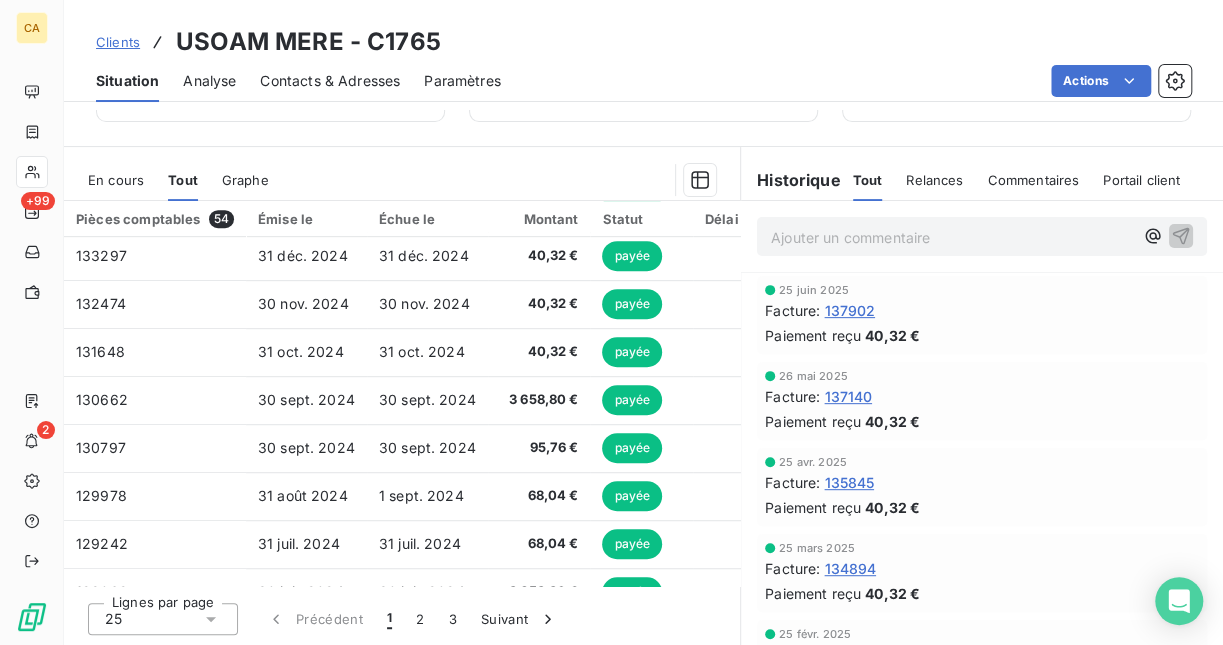 click on "En cours Tout Graphe" at bounding box center [402, 180] 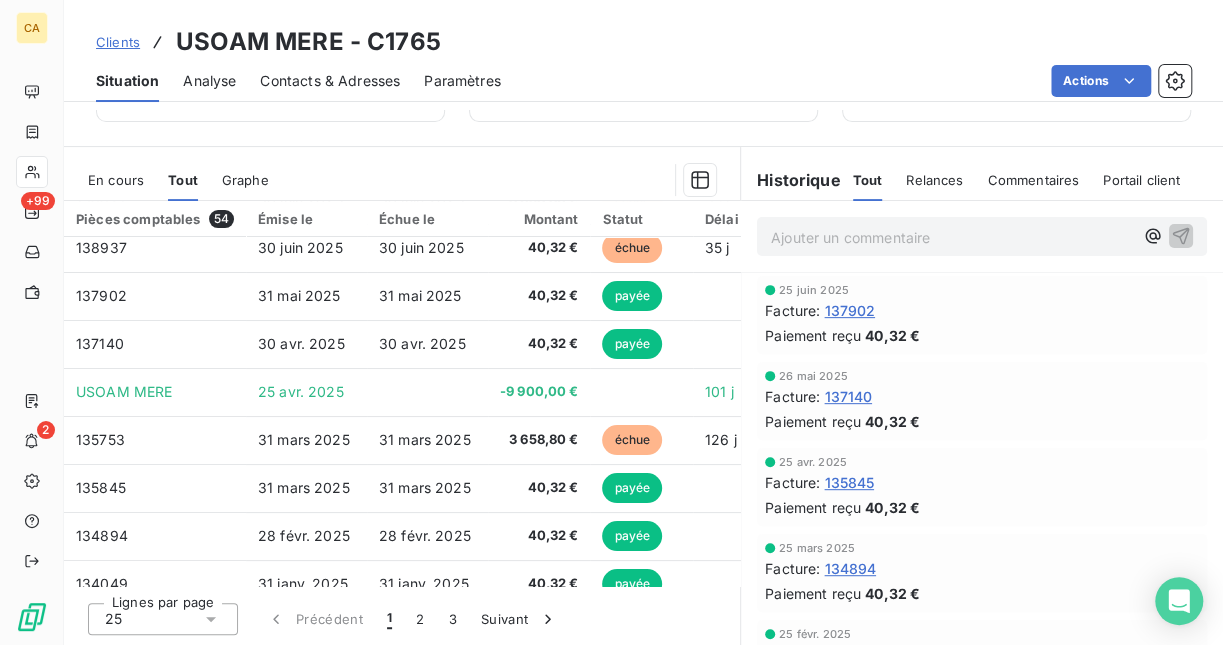 scroll, scrollTop: 0, scrollLeft: 0, axis: both 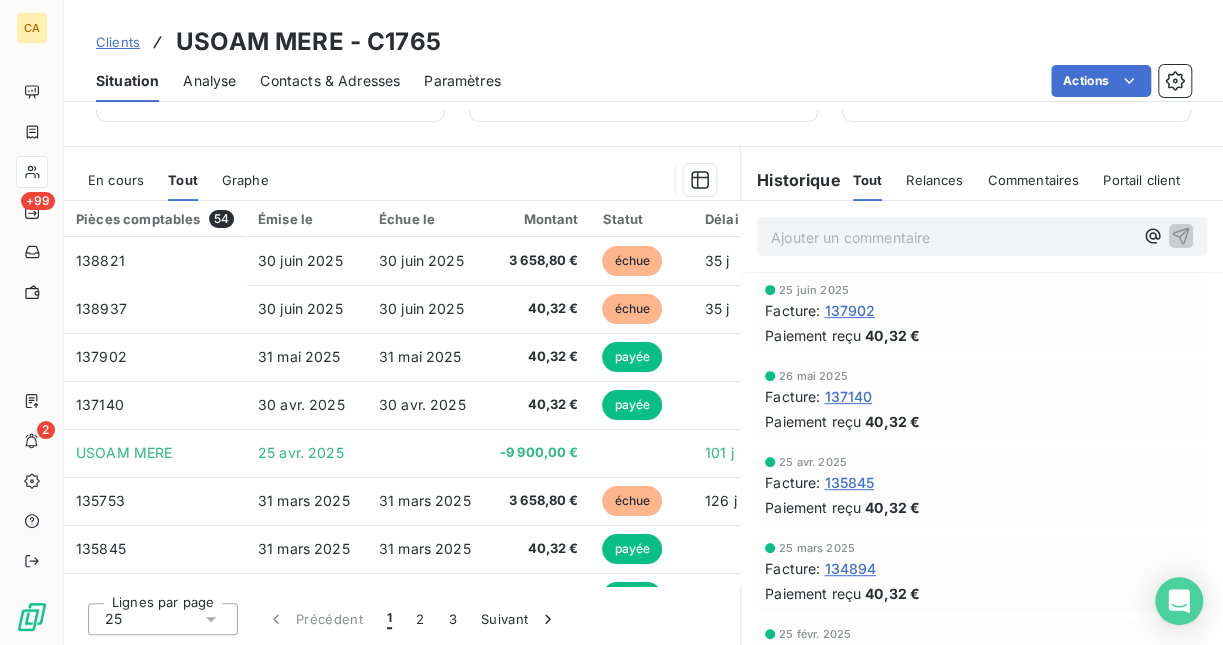 drag, startPoint x: 613, startPoint y: 161, endPoint x: 614, endPoint y: 180, distance: 19.026299 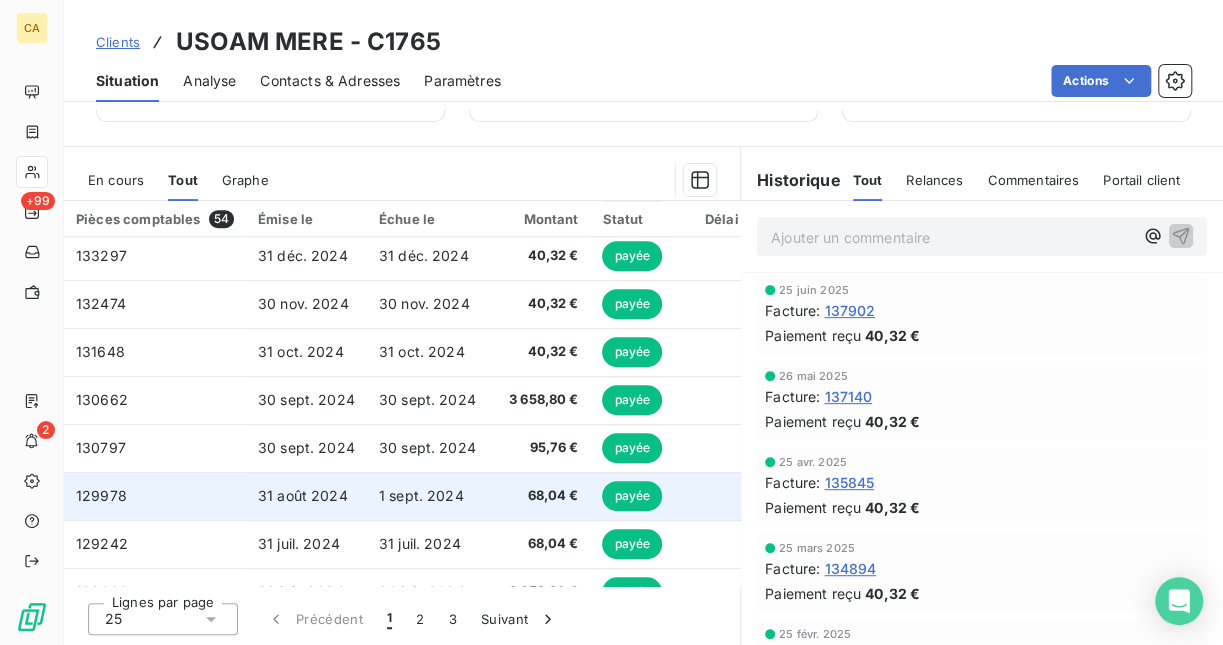 scroll, scrollTop: 600, scrollLeft: 0, axis: vertical 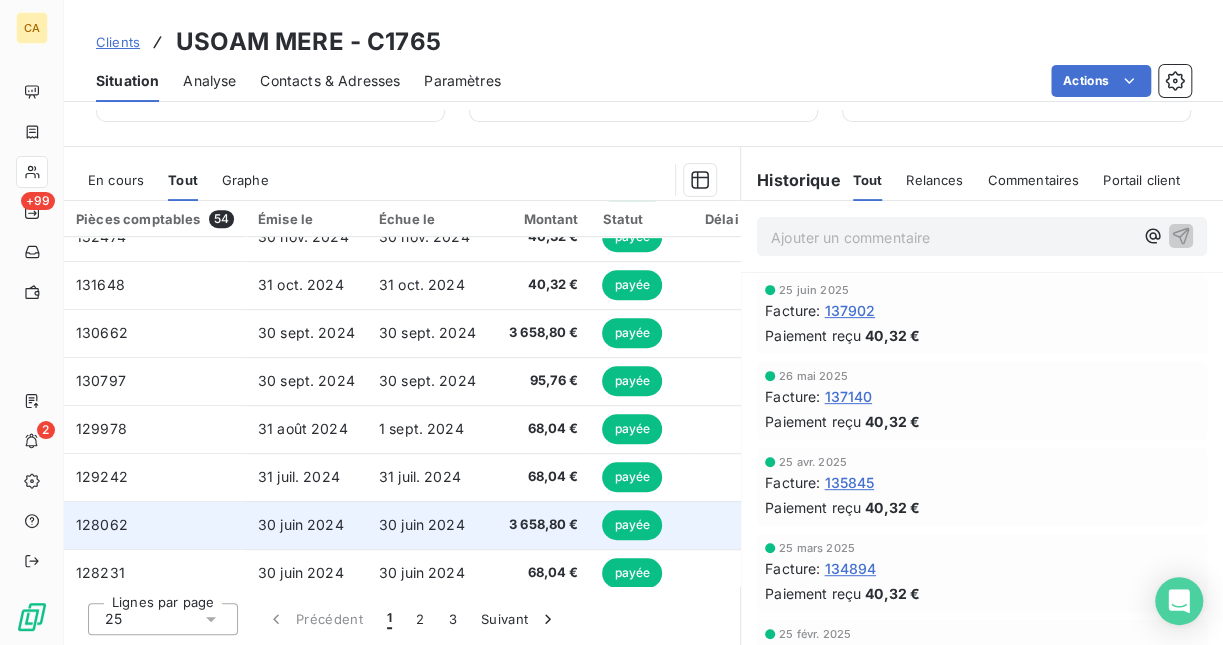 click on "3 658,80 €" at bounding box center (539, 525) 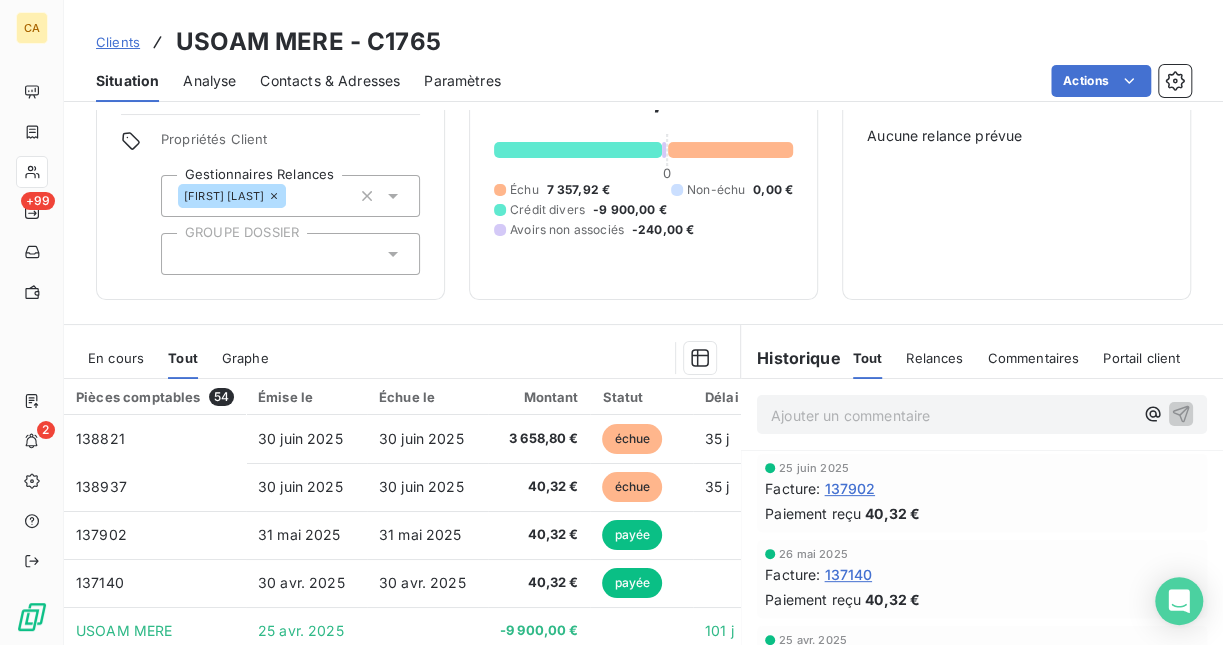 scroll, scrollTop: 200, scrollLeft: 0, axis: vertical 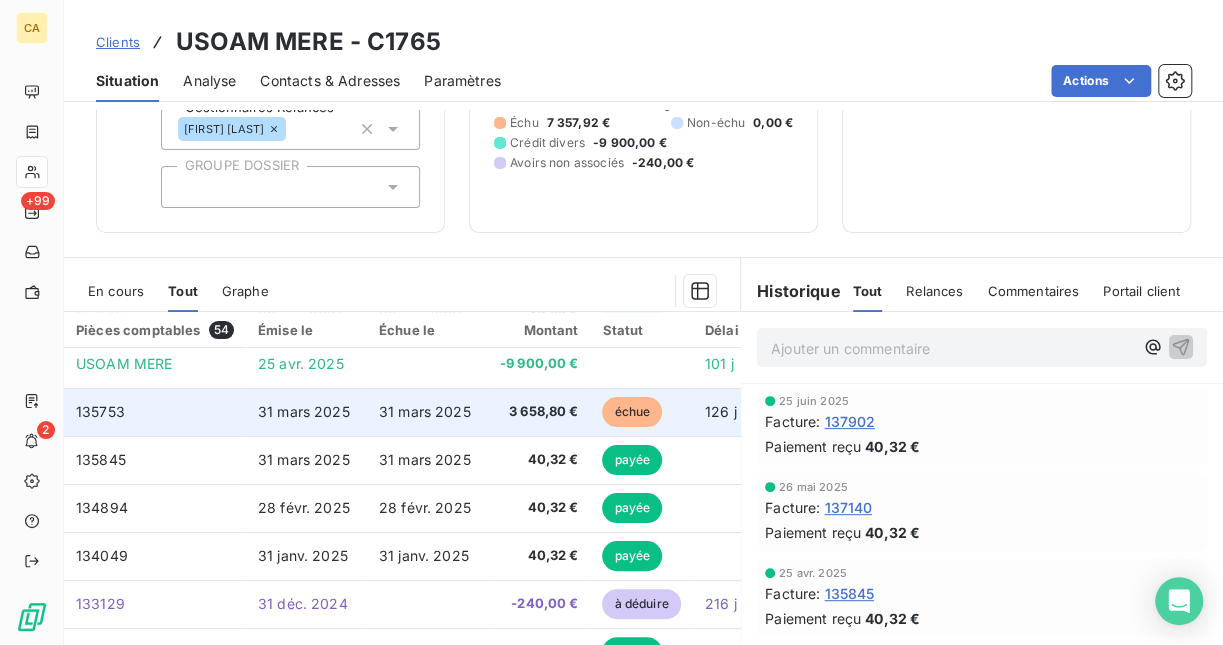click on "31 mars 2025" at bounding box center (425, 411) 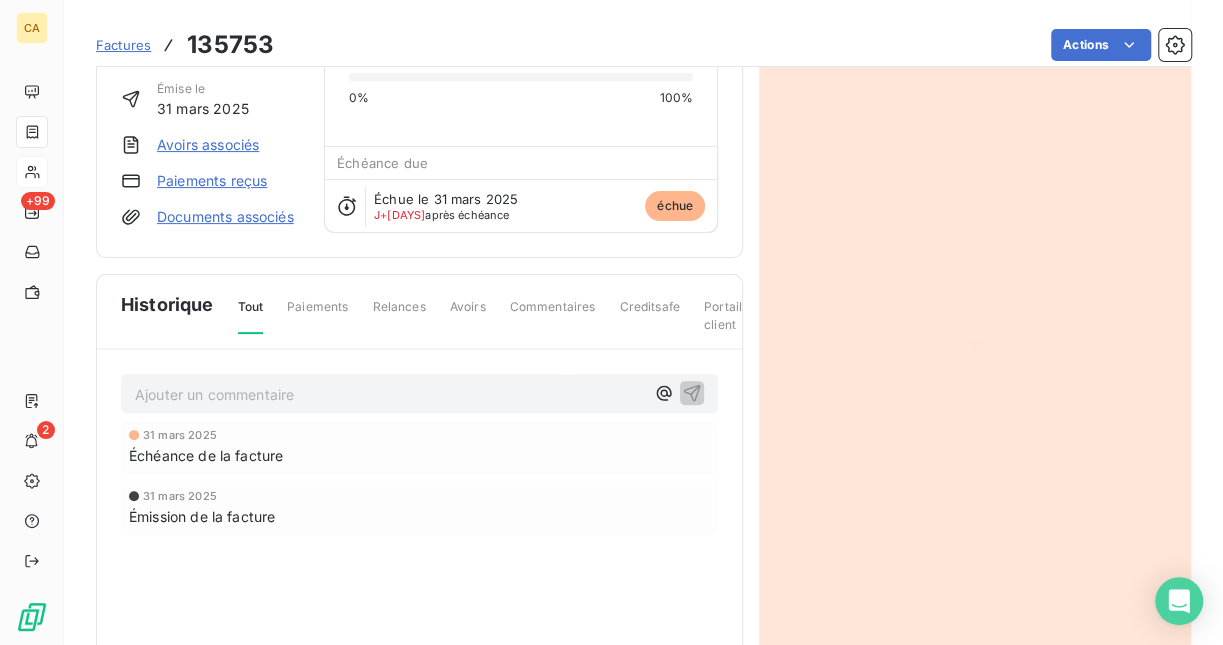 scroll, scrollTop: 67, scrollLeft: 0, axis: vertical 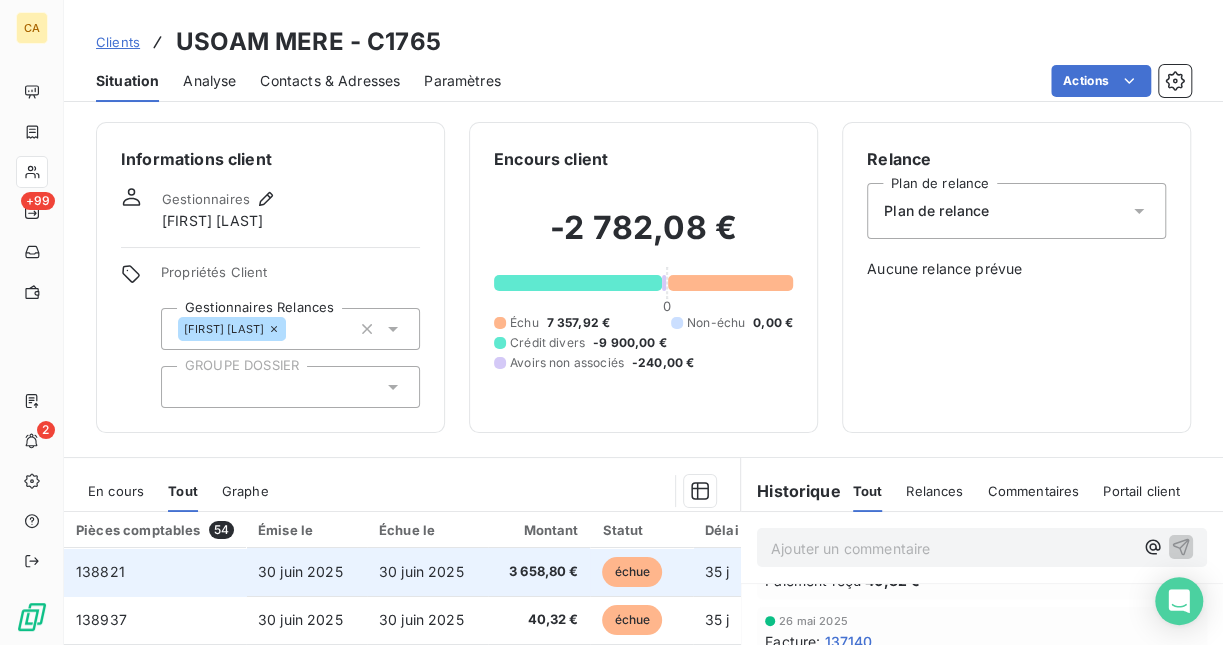 click on "30 juin 2025" at bounding box center [421, 571] 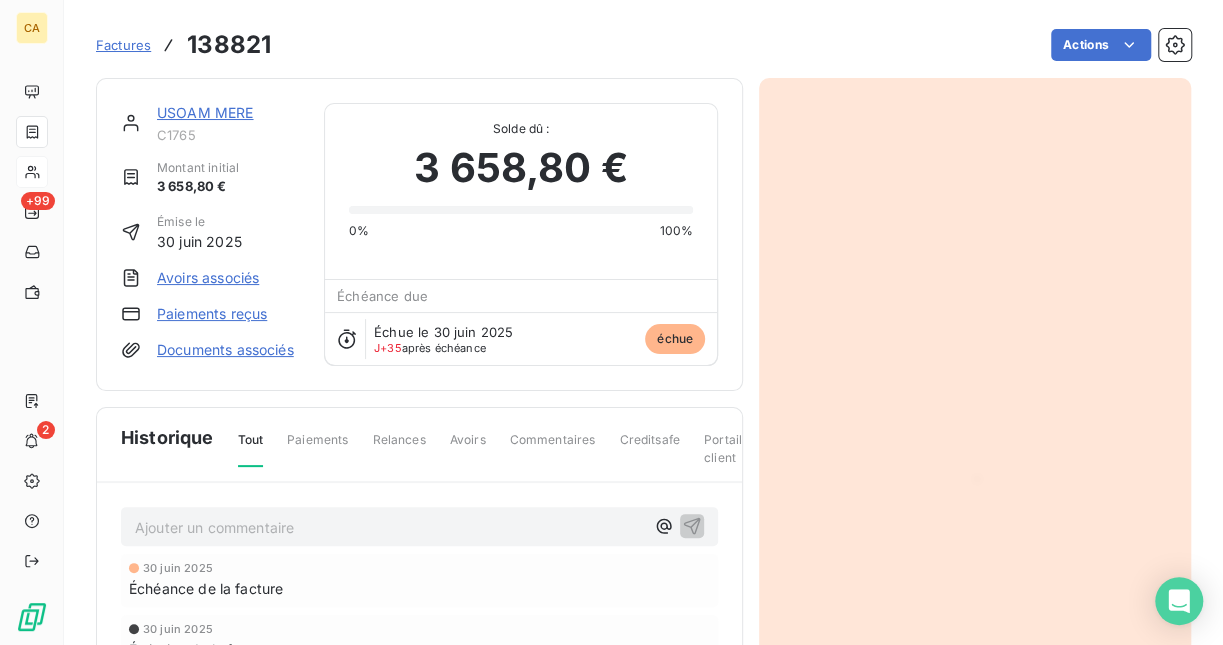 scroll, scrollTop: 67, scrollLeft: 0, axis: vertical 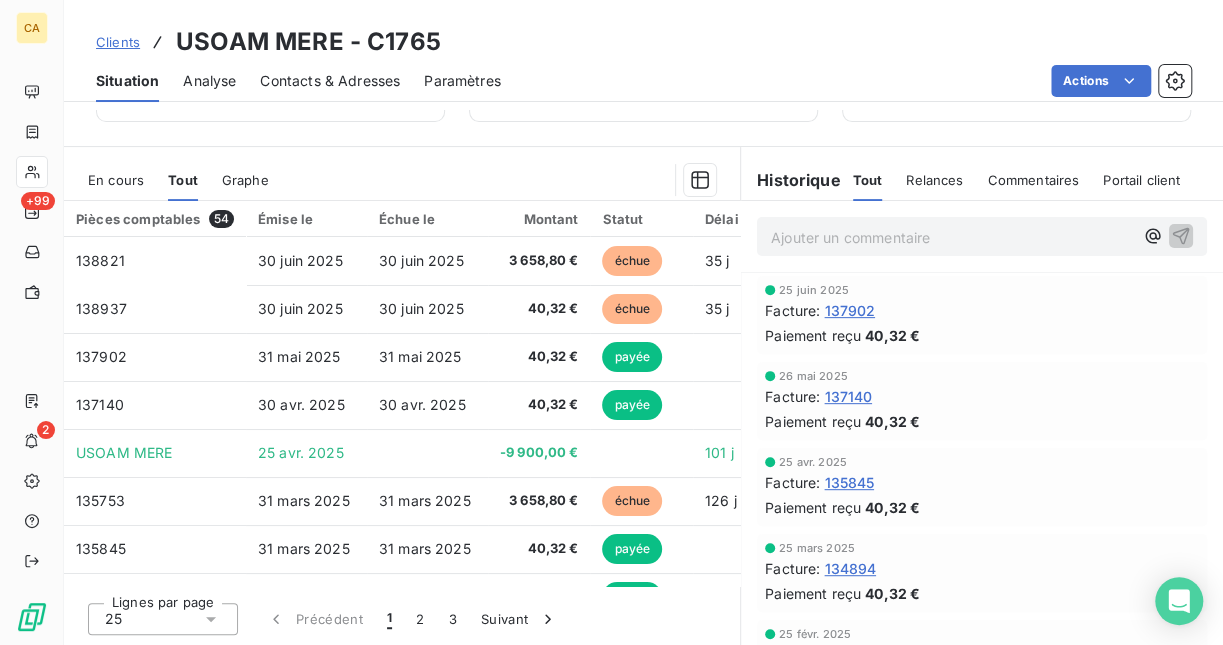 drag, startPoint x: 626, startPoint y: 85, endPoint x: 630, endPoint y: 98, distance: 13.601471 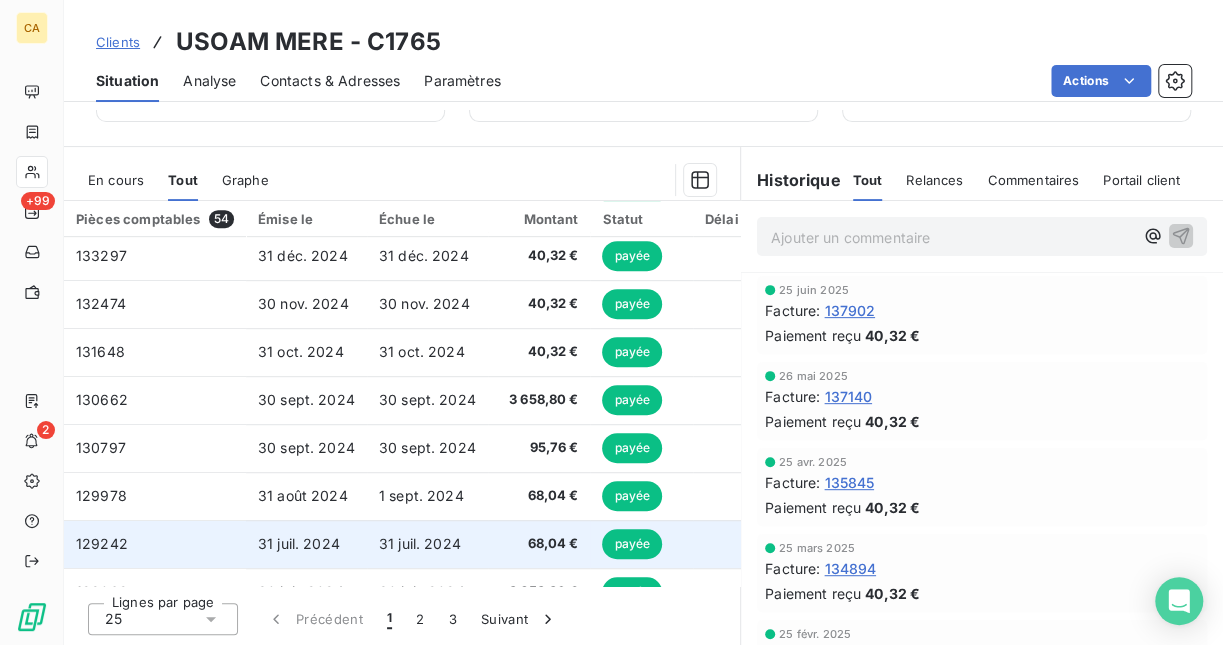 scroll, scrollTop: 733, scrollLeft: 0, axis: vertical 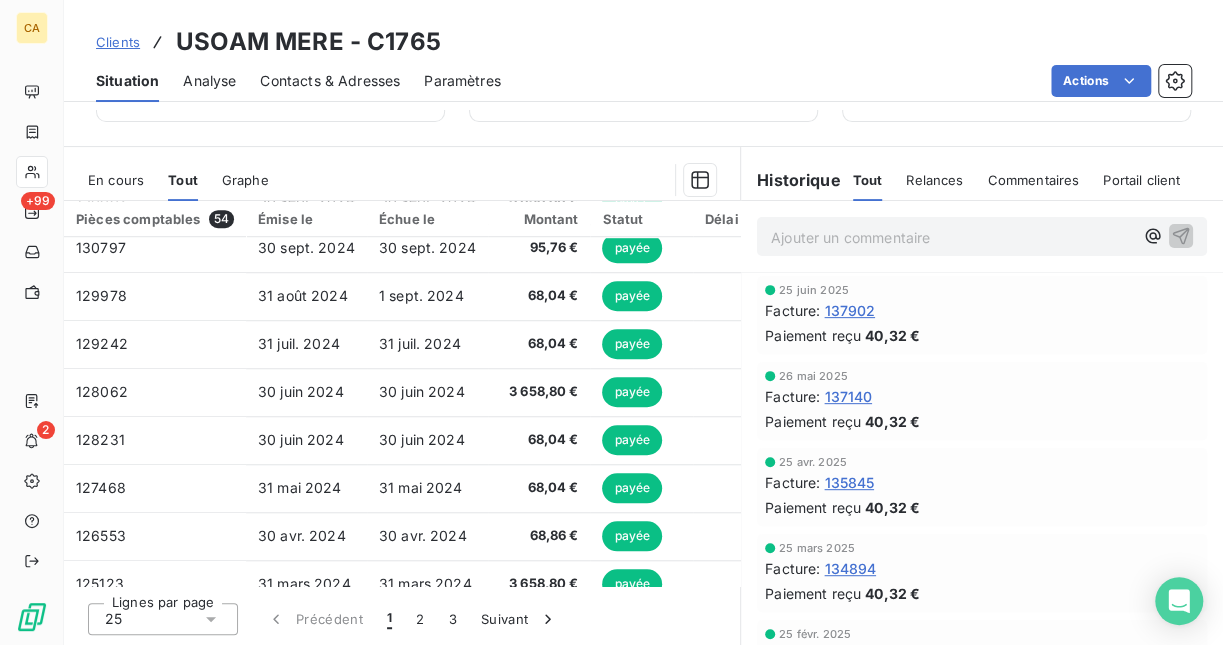 click on "En cours" at bounding box center [116, 180] 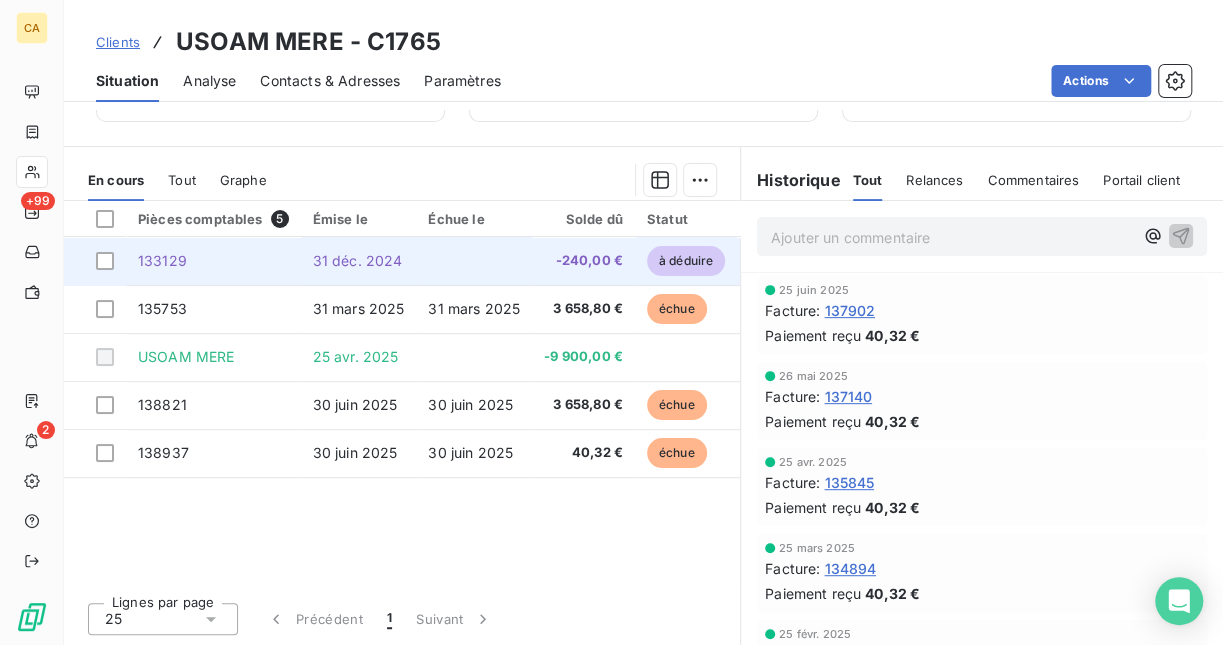 click at bounding box center [474, 261] 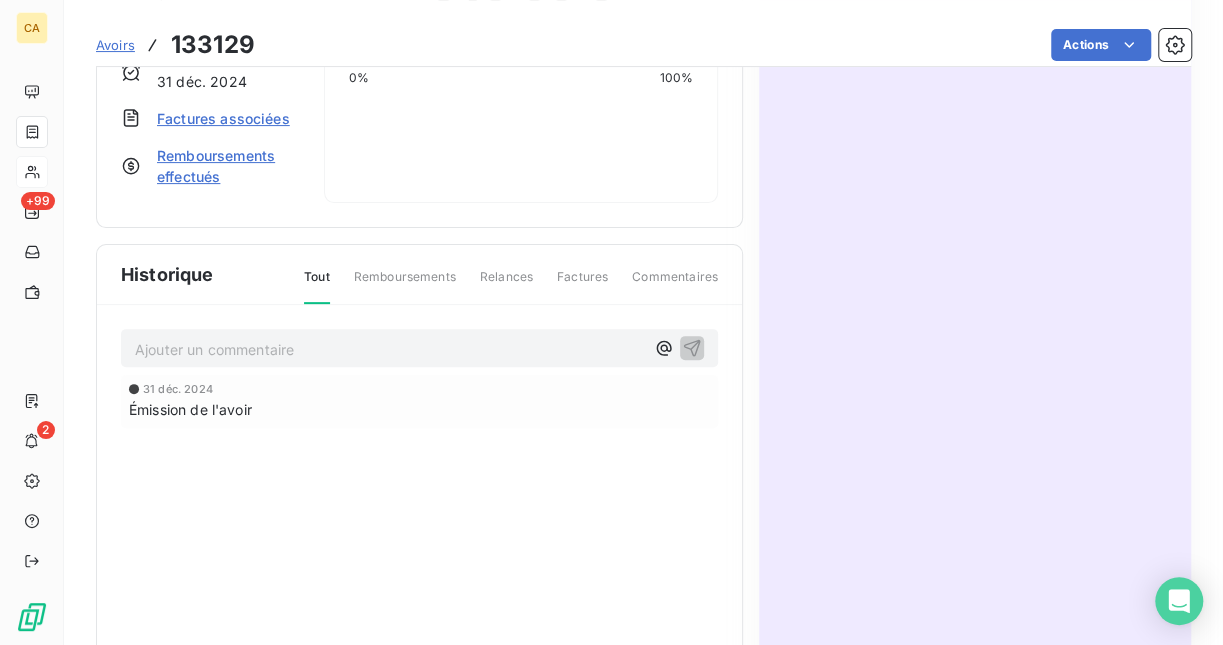 scroll, scrollTop: 0, scrollLeft: 0, axis: both 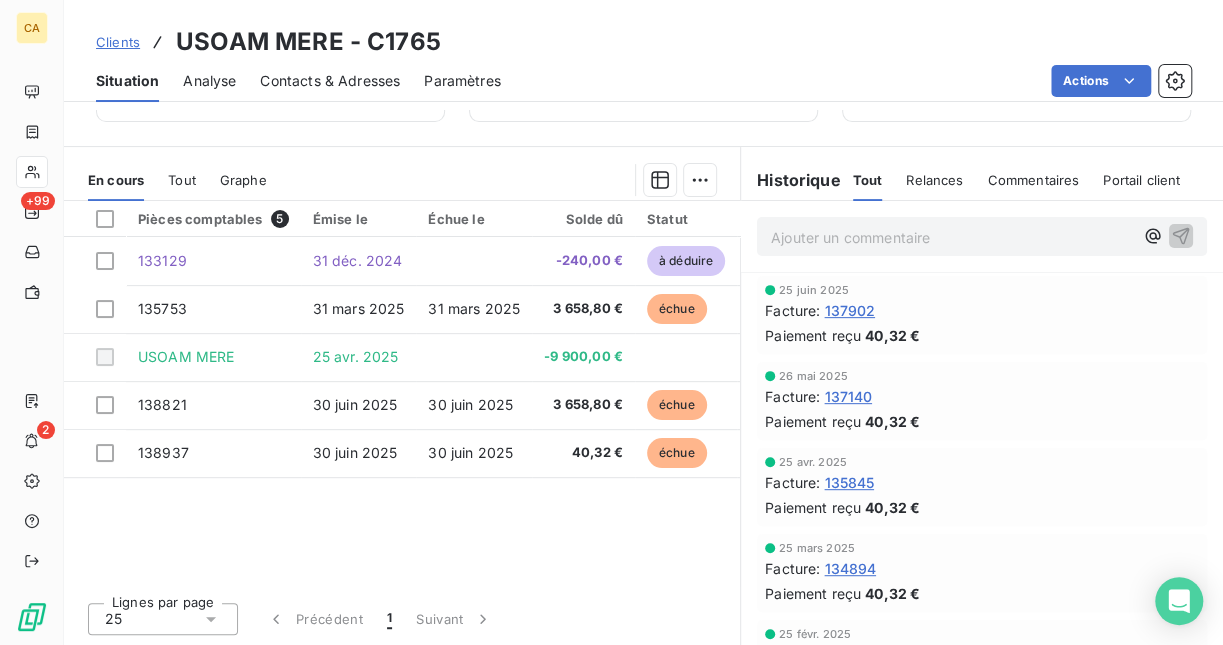 drag, startPoint x: 479, startPoint y: 587, endPoint x: 531, endPoint y: 584, distance: 52.086468 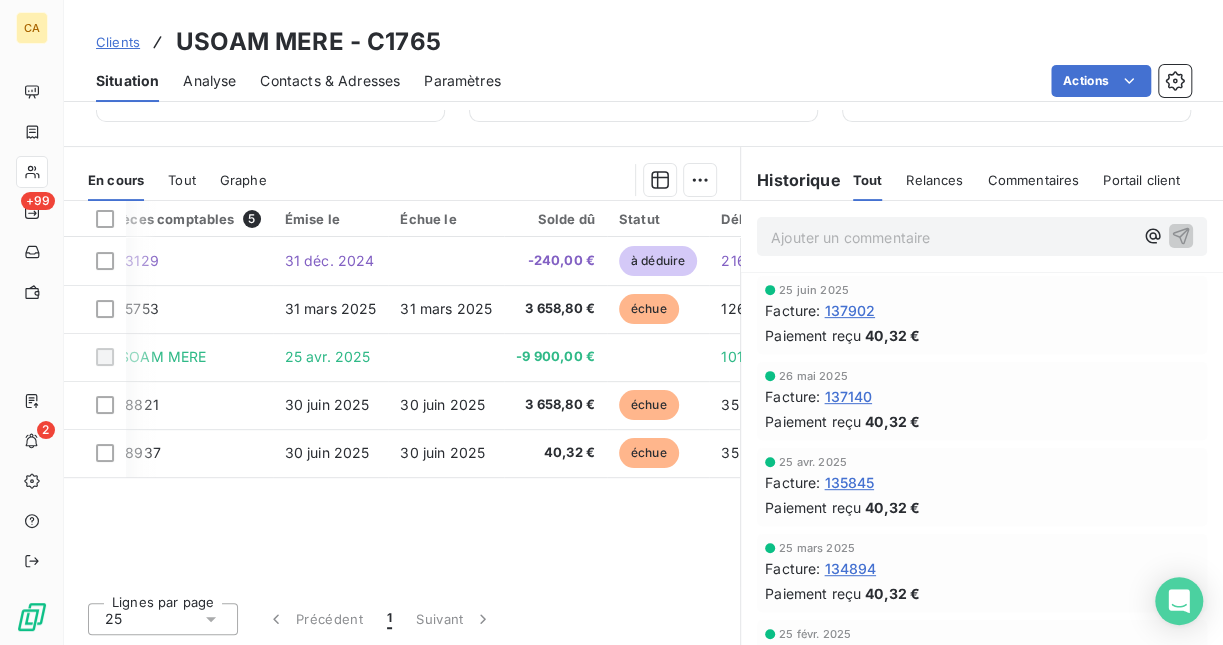 scroll, scrollTop: 0, scrollLeft: 0, axis: both 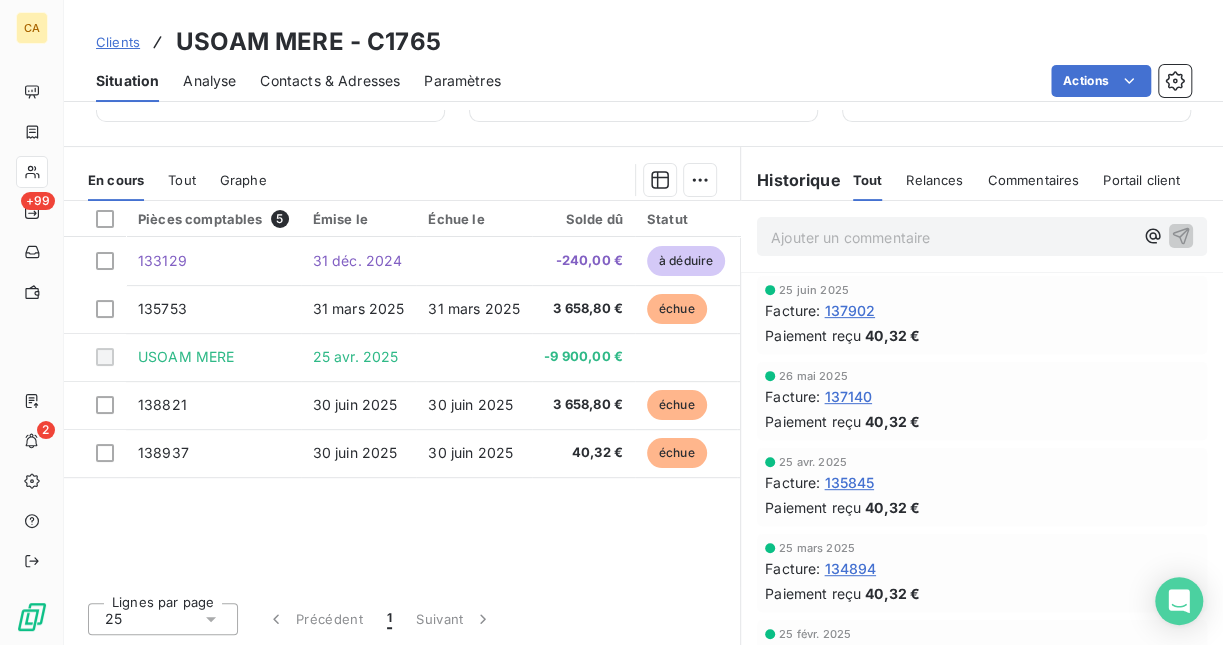 drag, startPoint x: 173, startPoint y: 176, endPoint x: 244, endPoint y: 190, distance: 72.36712 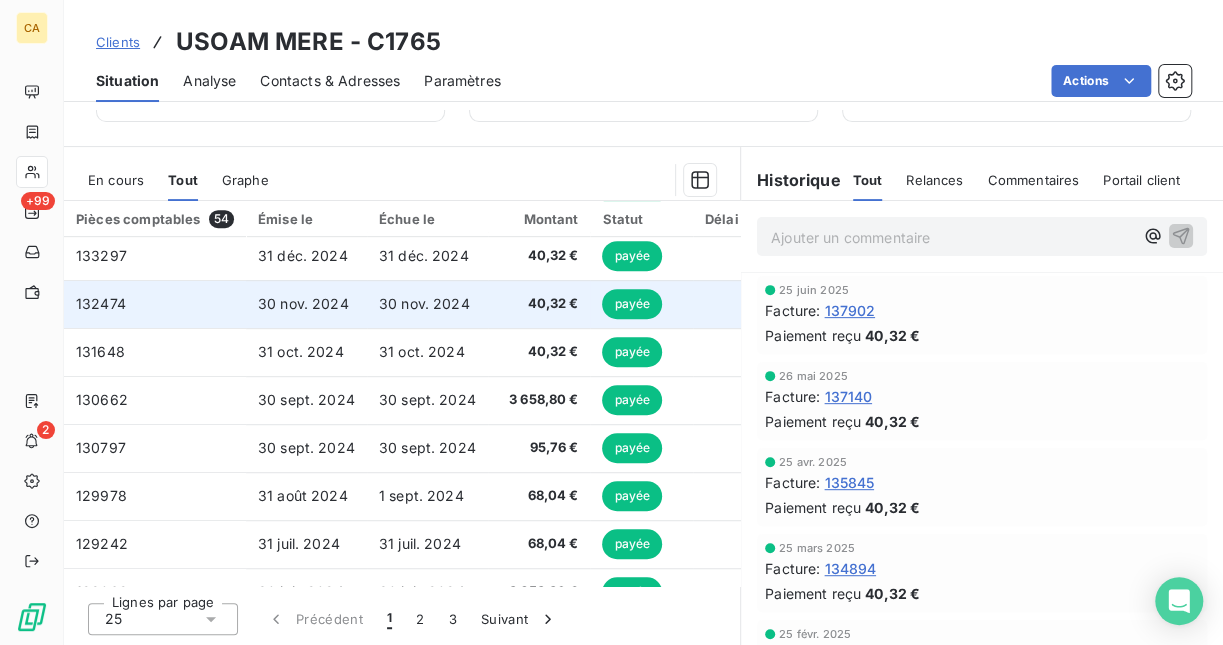 scroll, scrollTop: 400, scrollLeft: 0, axis: vertical 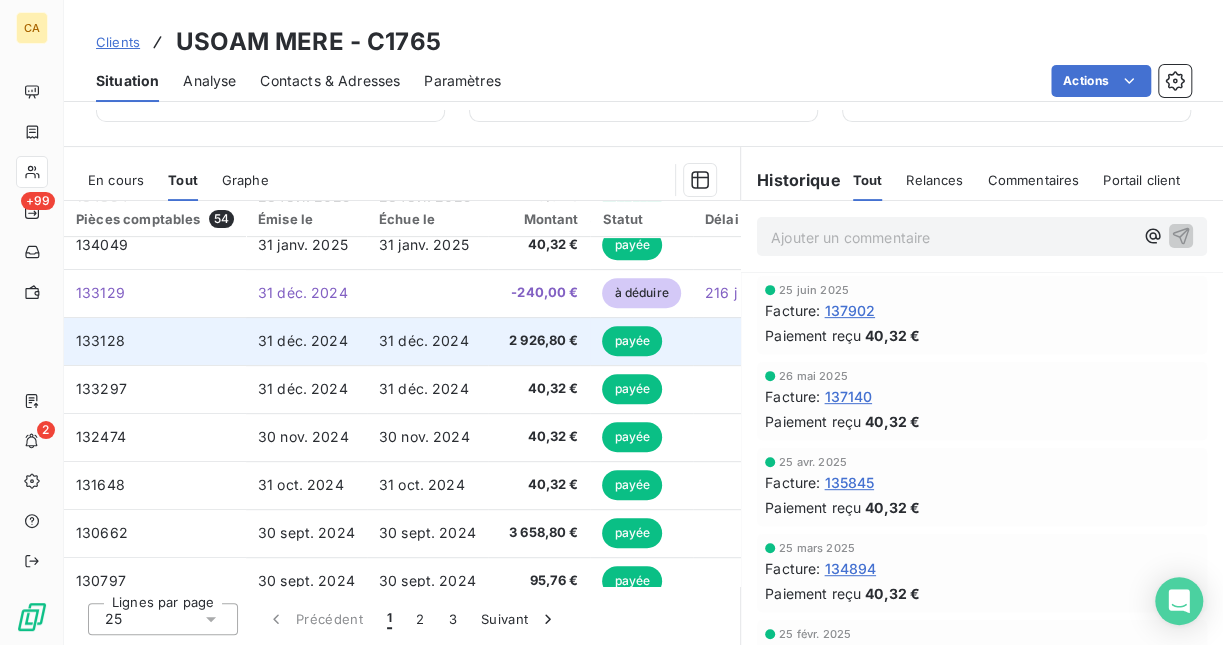 click on "2 926,80 €" at bounding box center [539, 341] 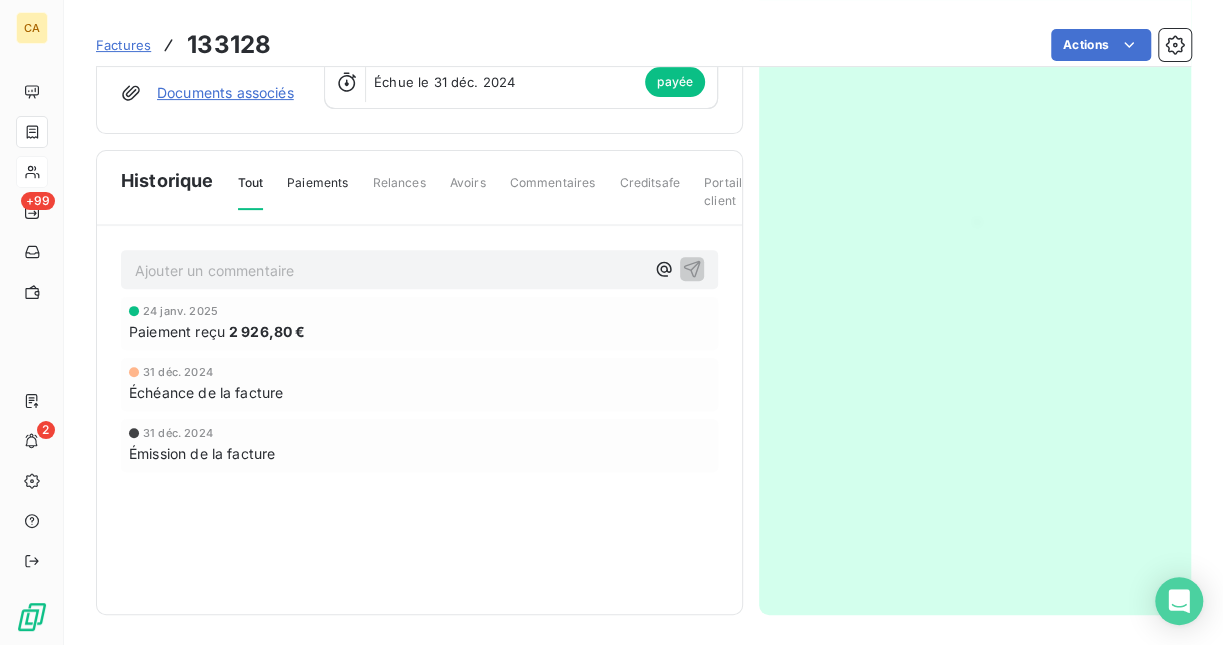 scroll, scrollTop: 0, scrollLeft: 0, axis: both 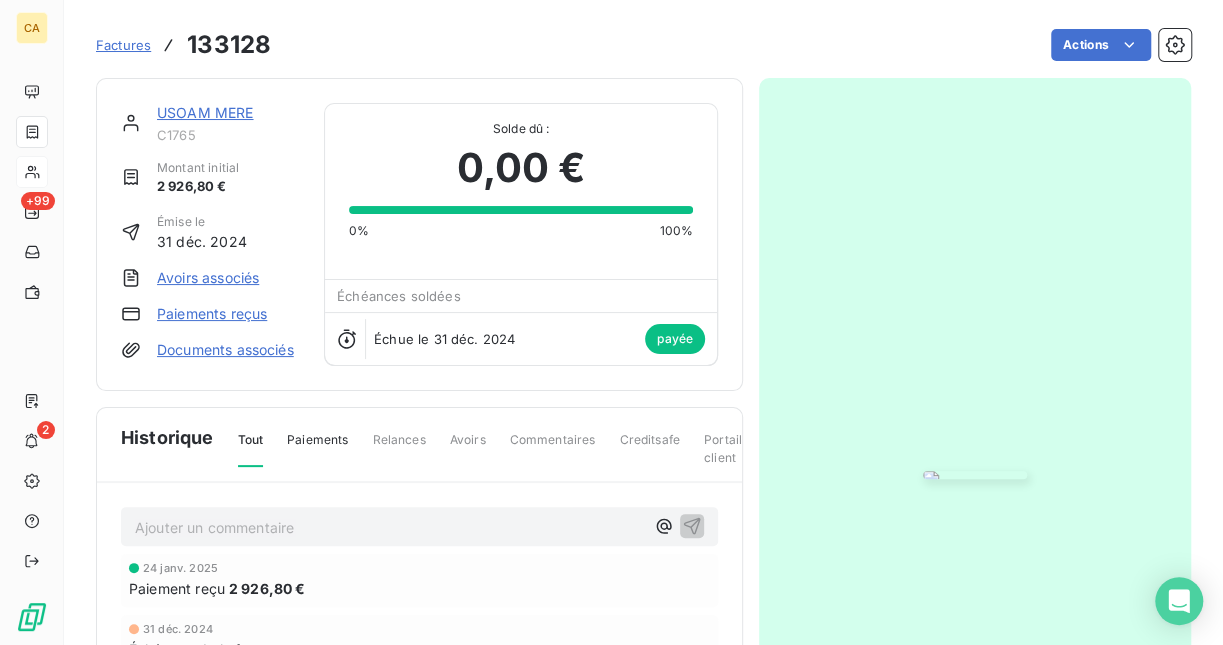 click at bounding box center (975, 475) 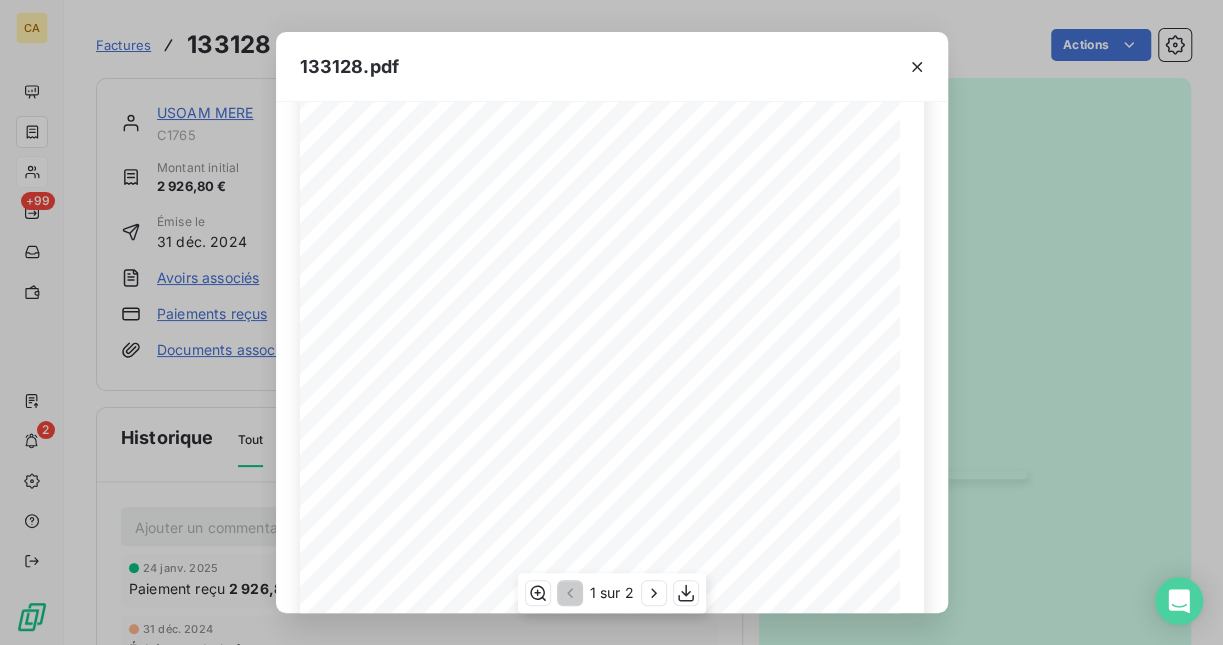 scroll, scrollTop: 384, scrollLeft: 0, axis: vertical 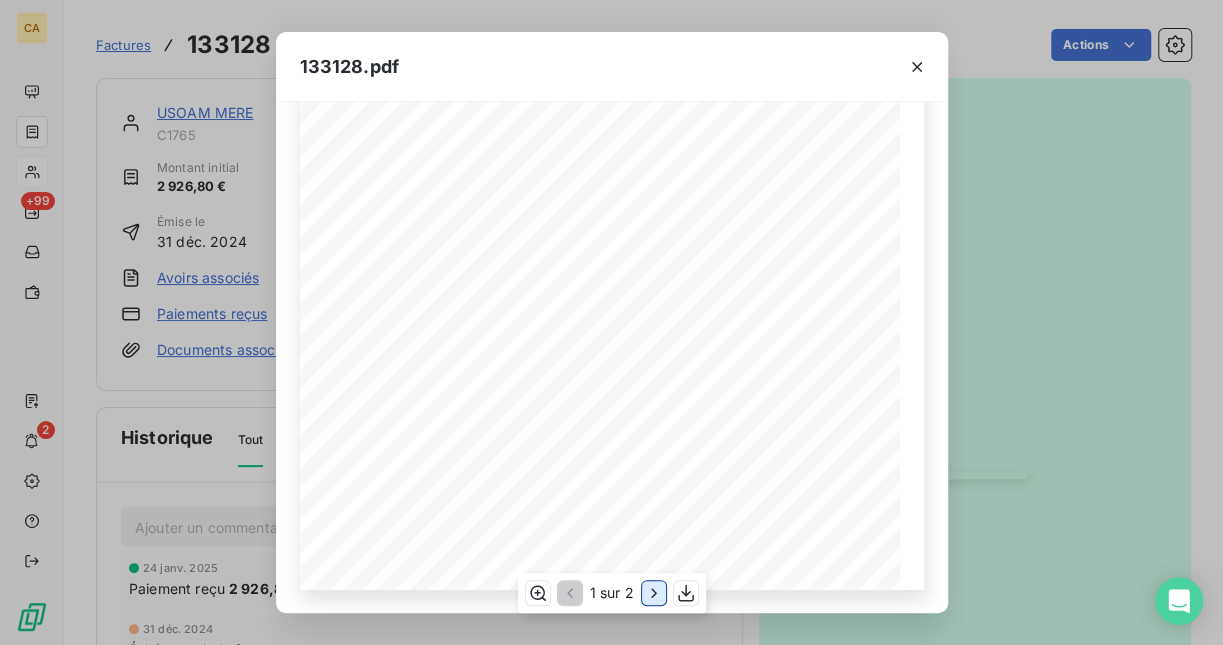 click 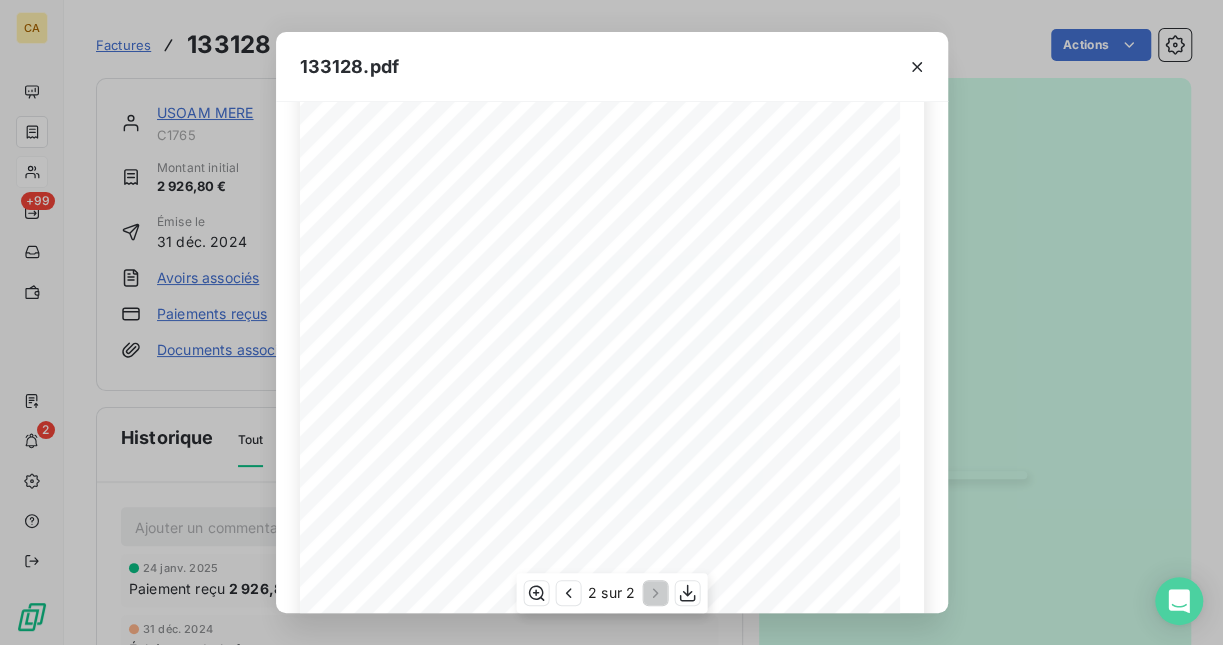 scroll, scrollTop: 318, scrollLeft: 0, axis: vertical 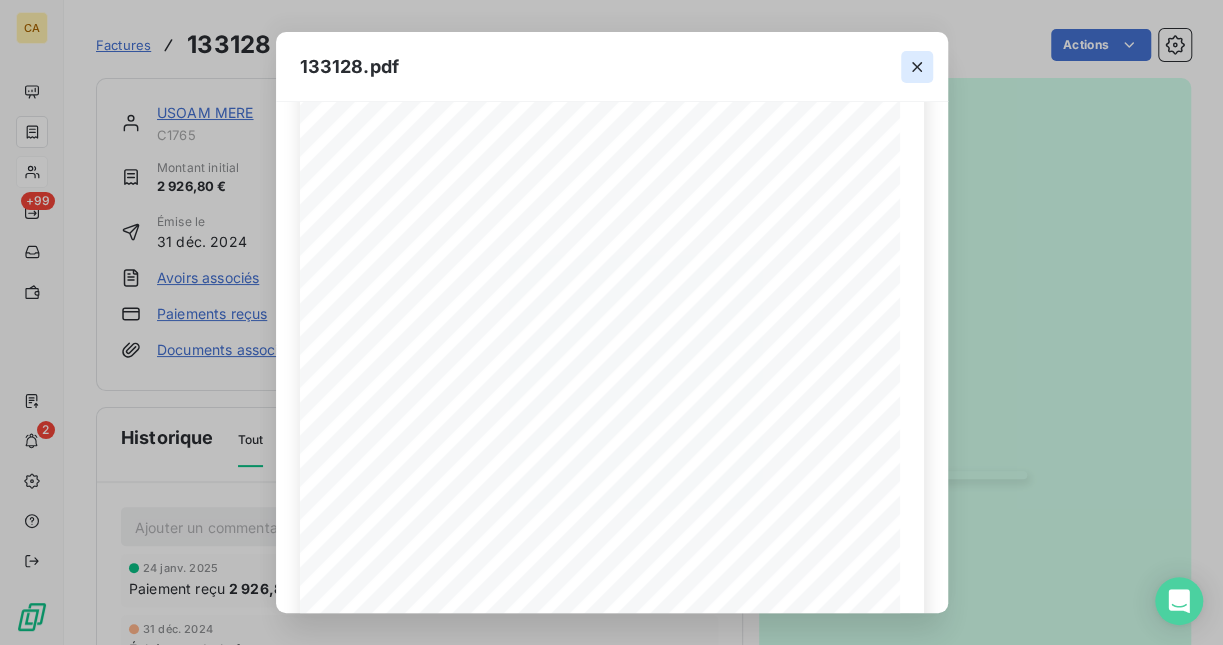 click 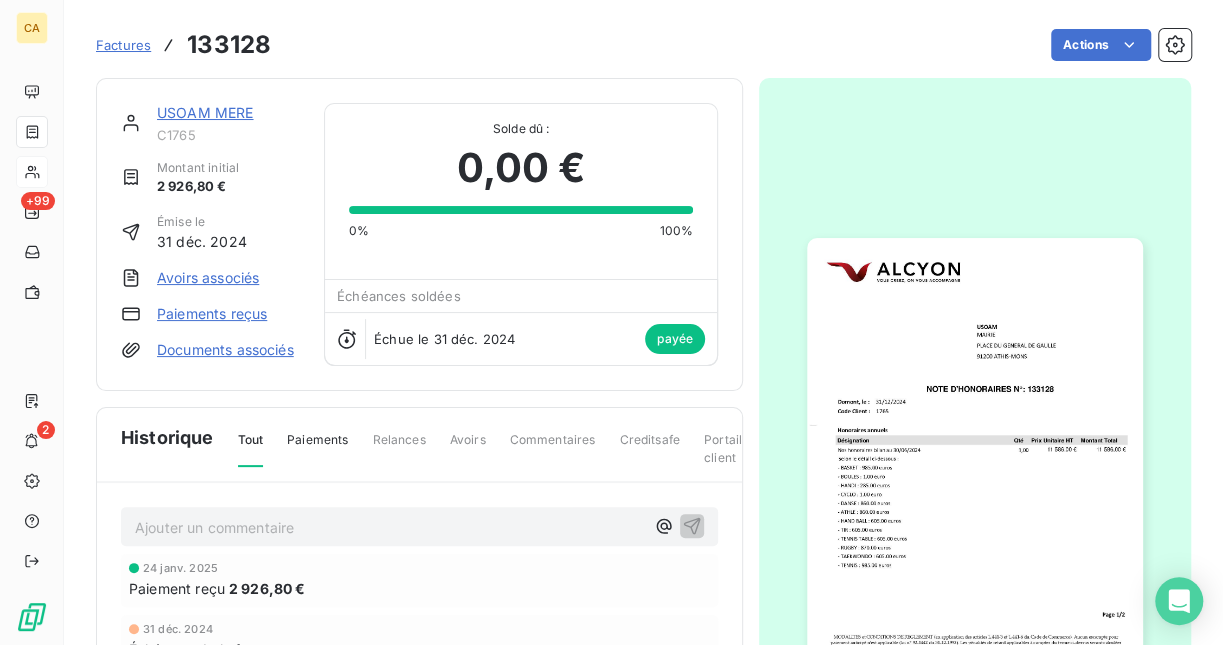 scroll, scrollTop: 200, scrollLeft: 0, axis: vertical 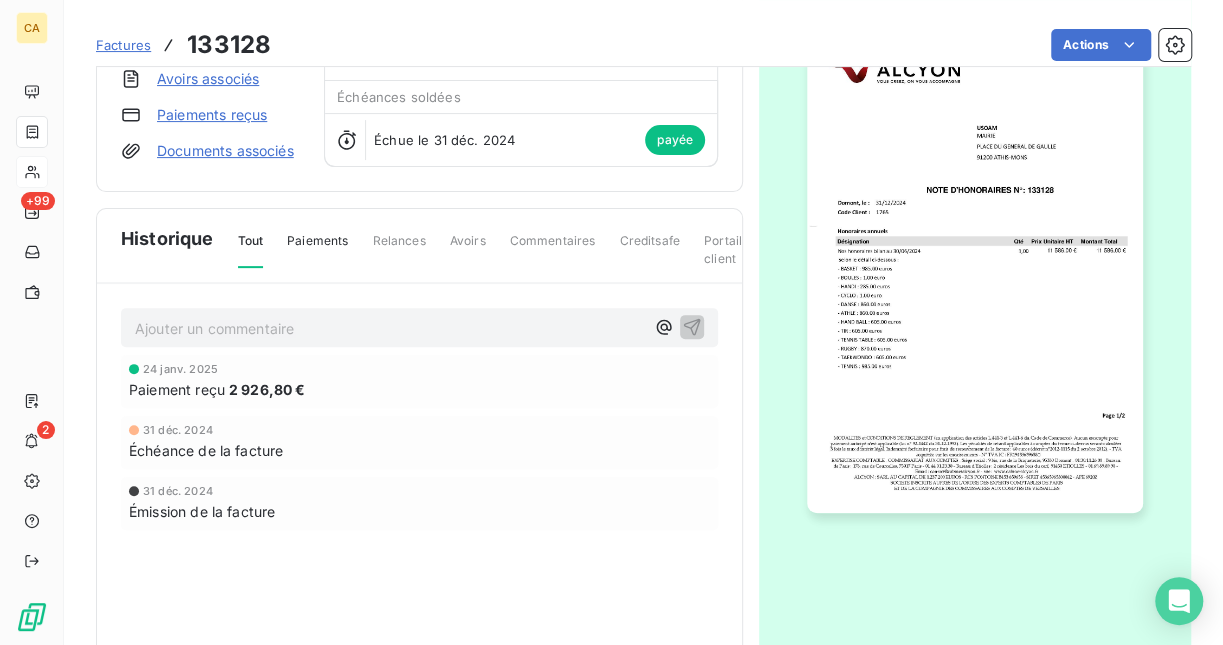 click on "Tout" at bounding box center (251, 250) 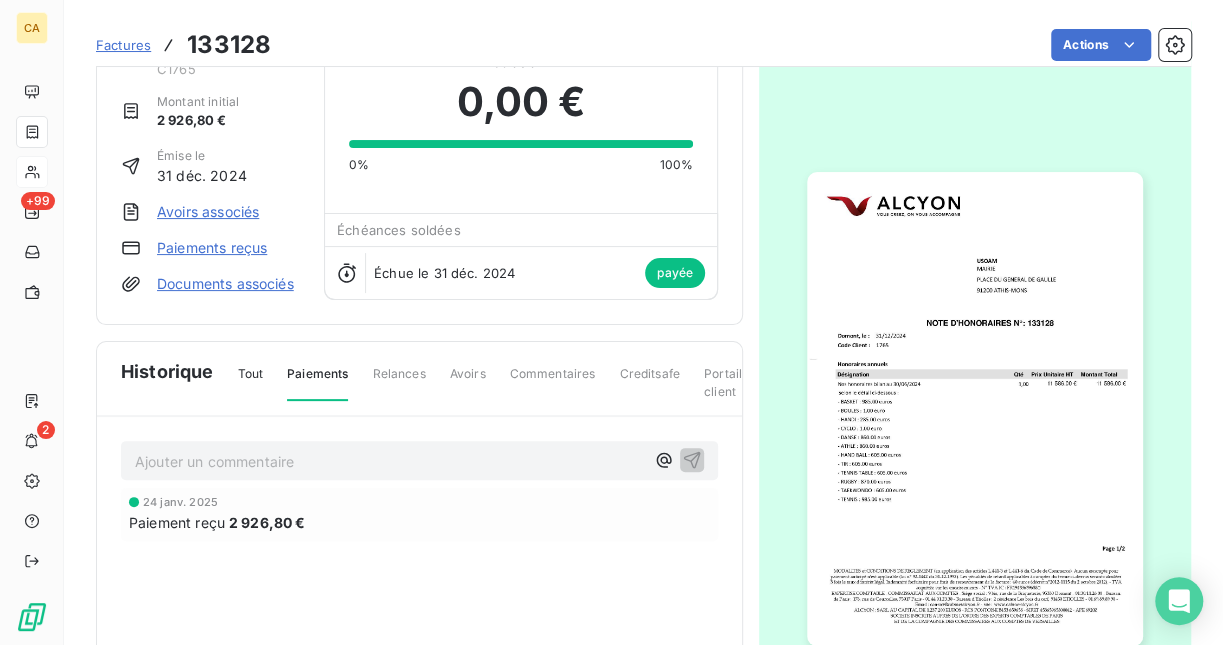 scroll, scrollTop: 0, scrollLeft: 0, axis: both 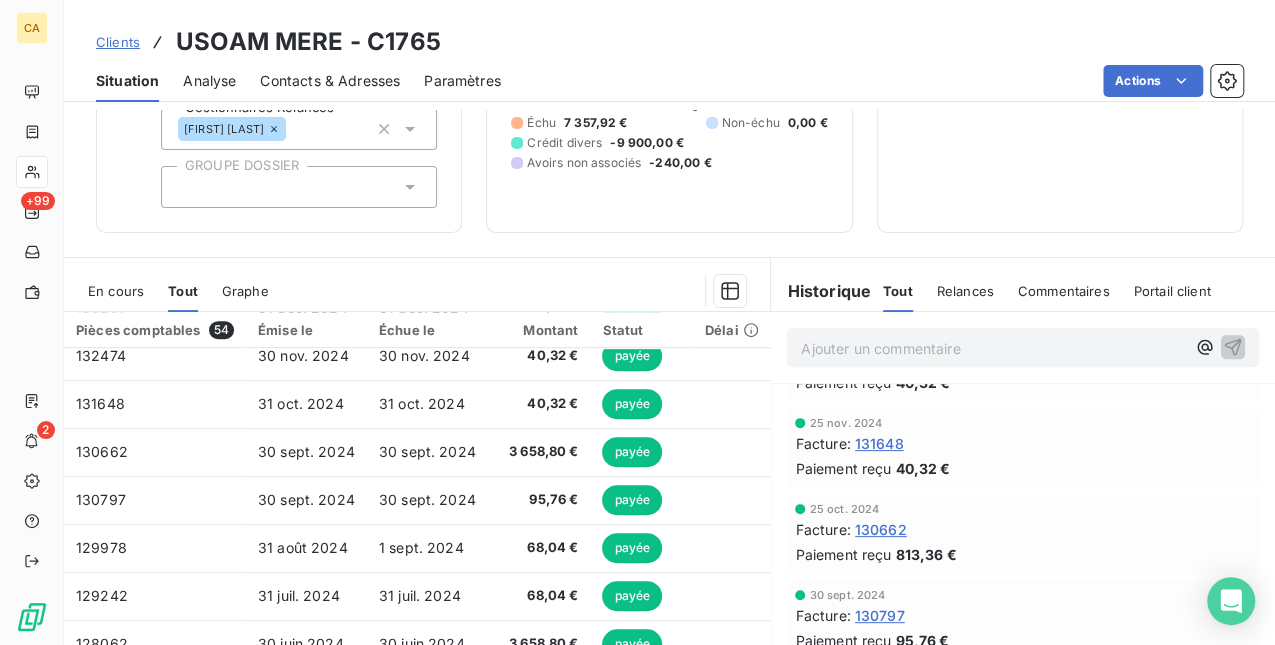click on "Paiement reçu" at bounding box center [843, 468] 